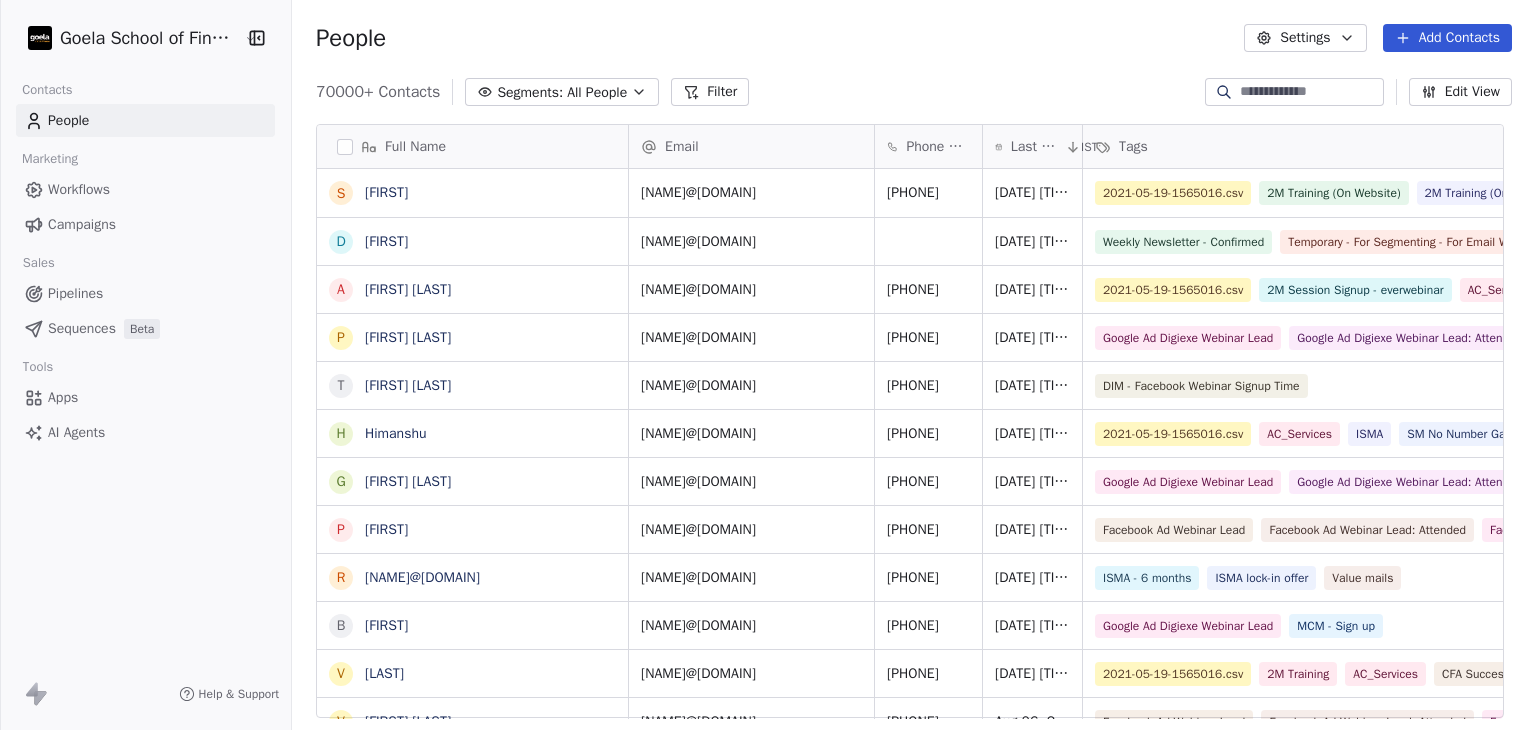 scroll, scrollTop: 0, scrollLeft: 0, axis: both 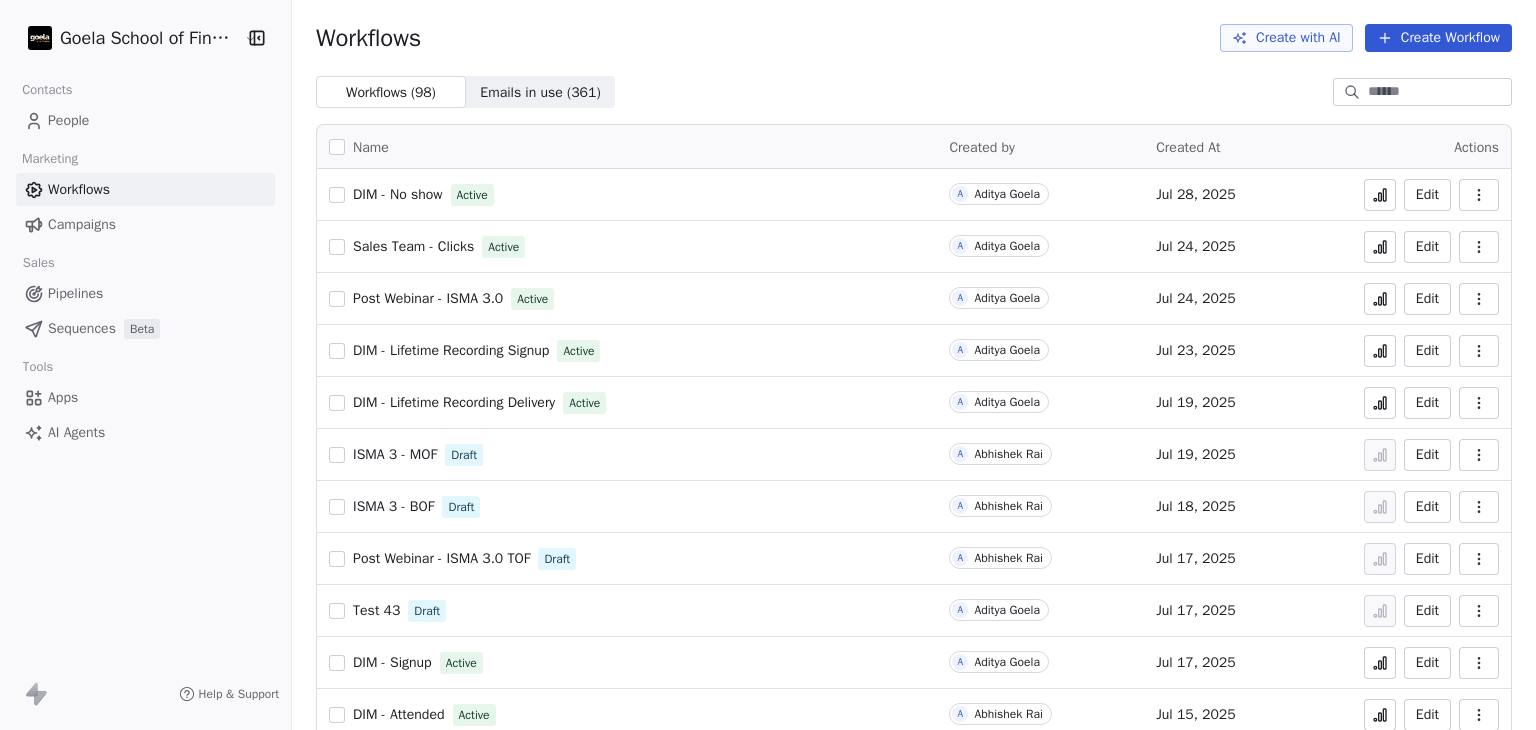 click at bounding box center (1438, 92) 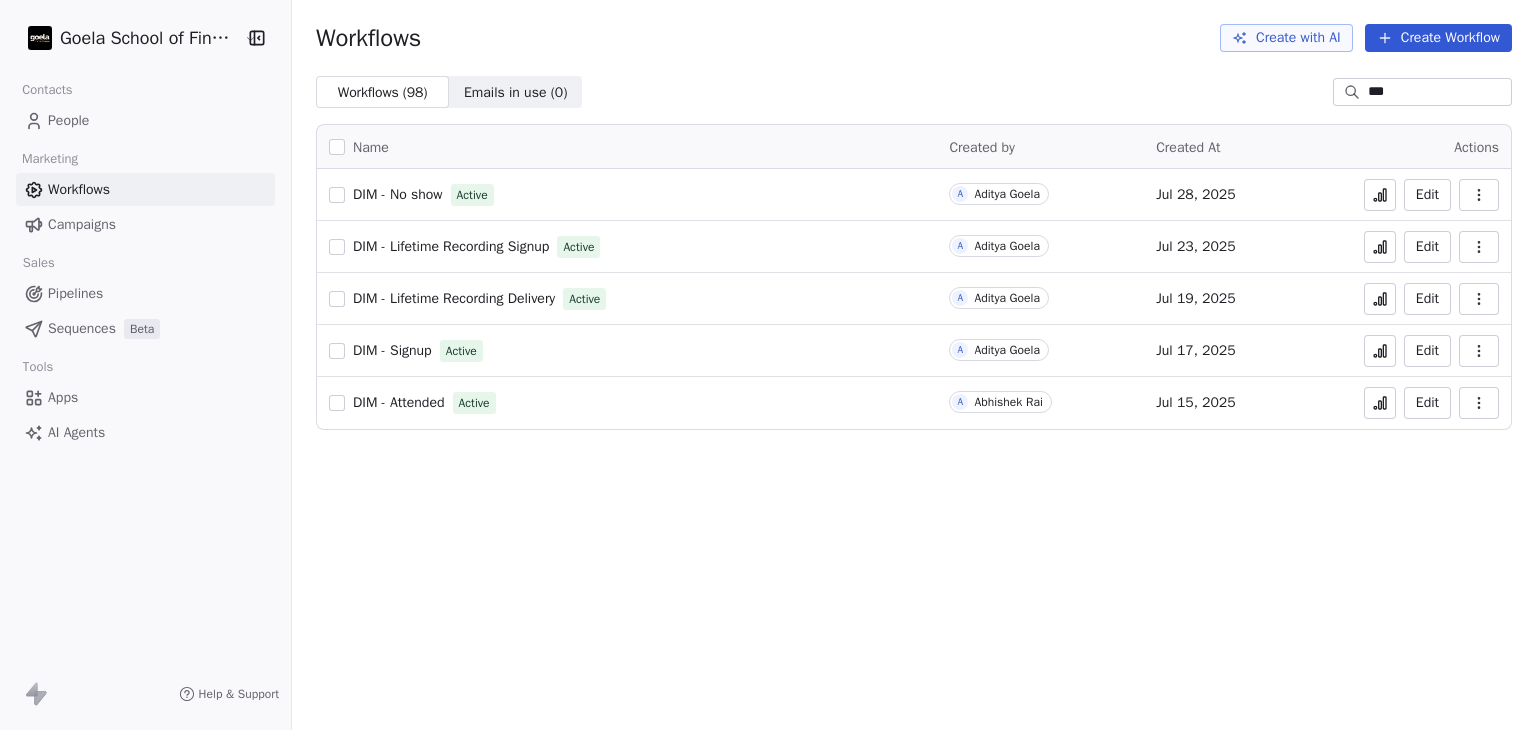 type on "***" 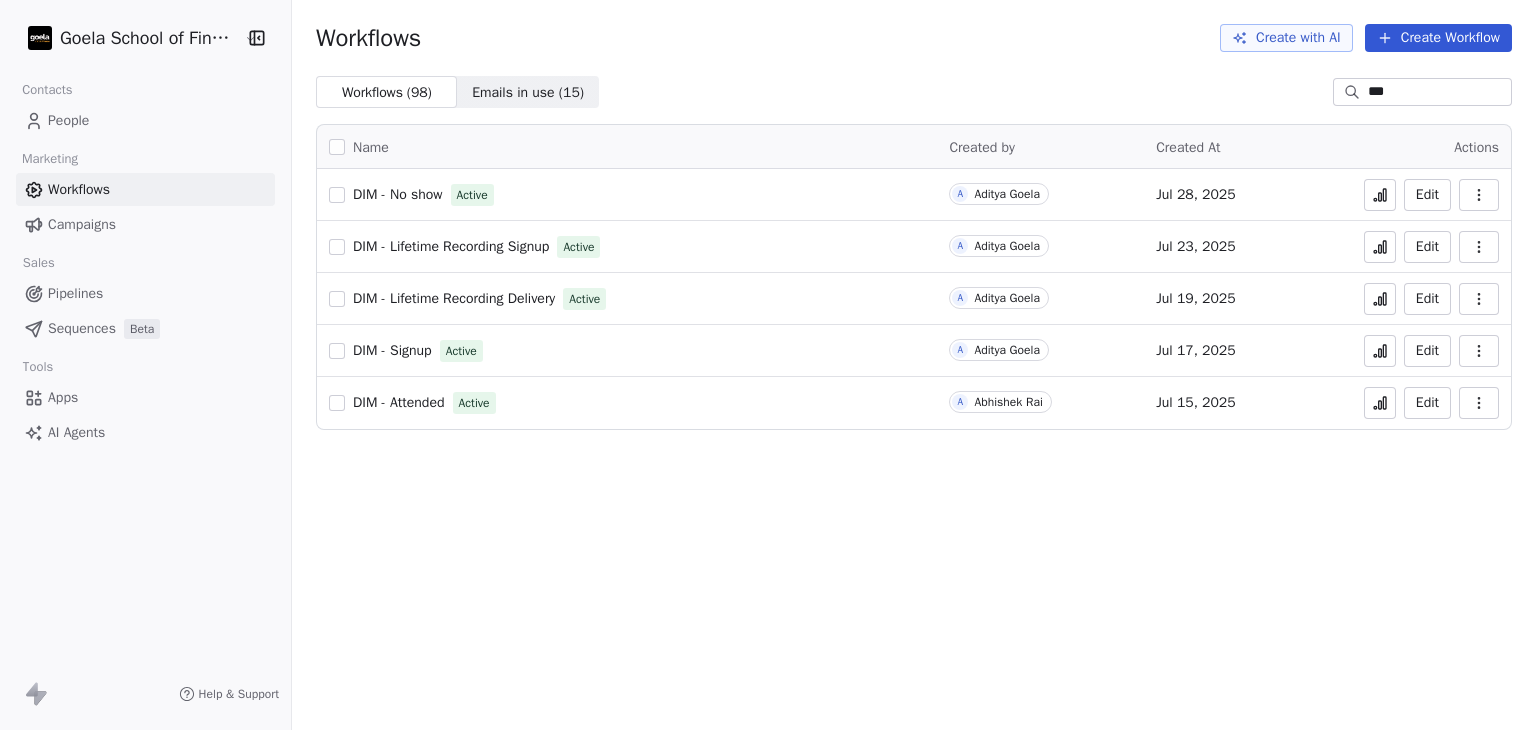 click on "People" at bounding box center (68, 120) 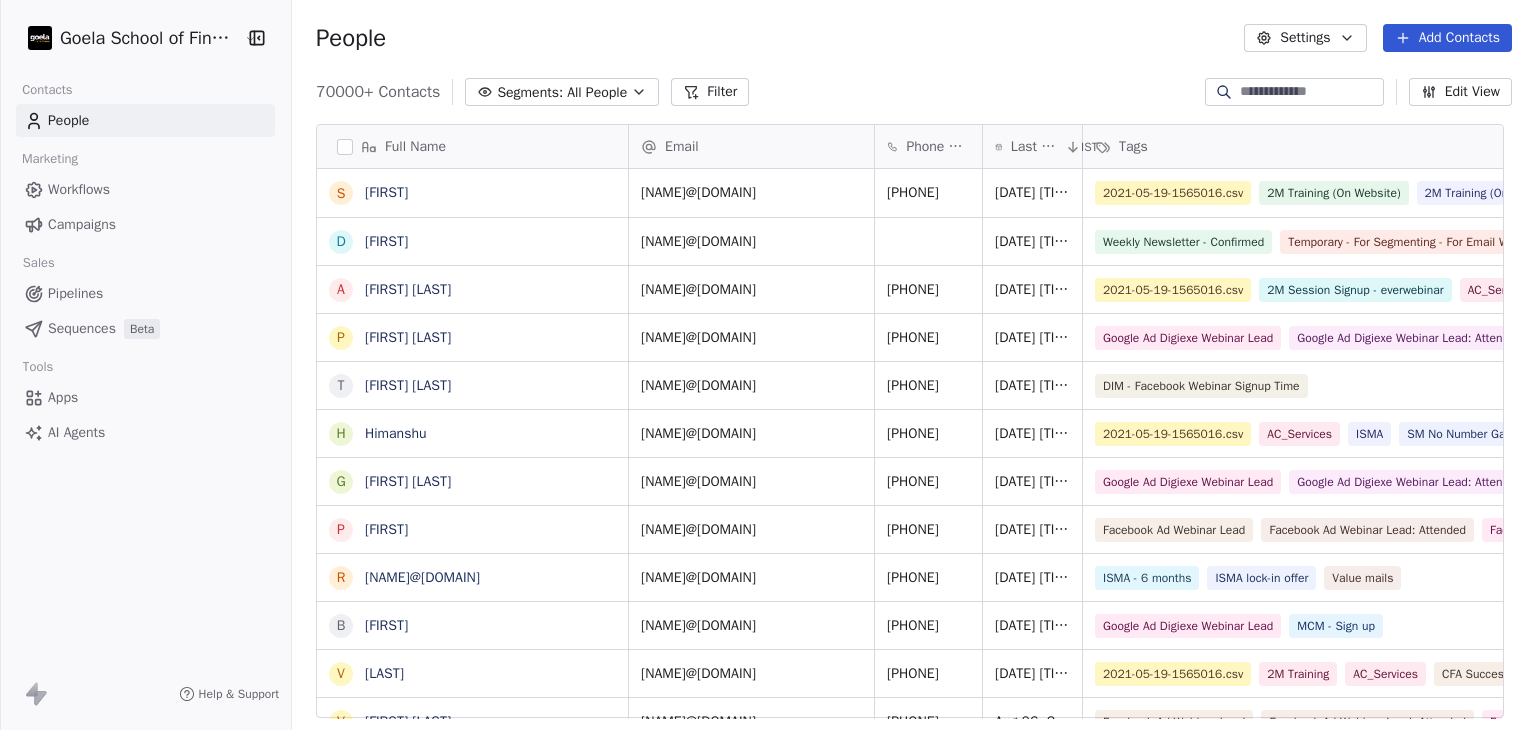 scroll, scrollTop: 16, scrollLeft: 16, axis: both 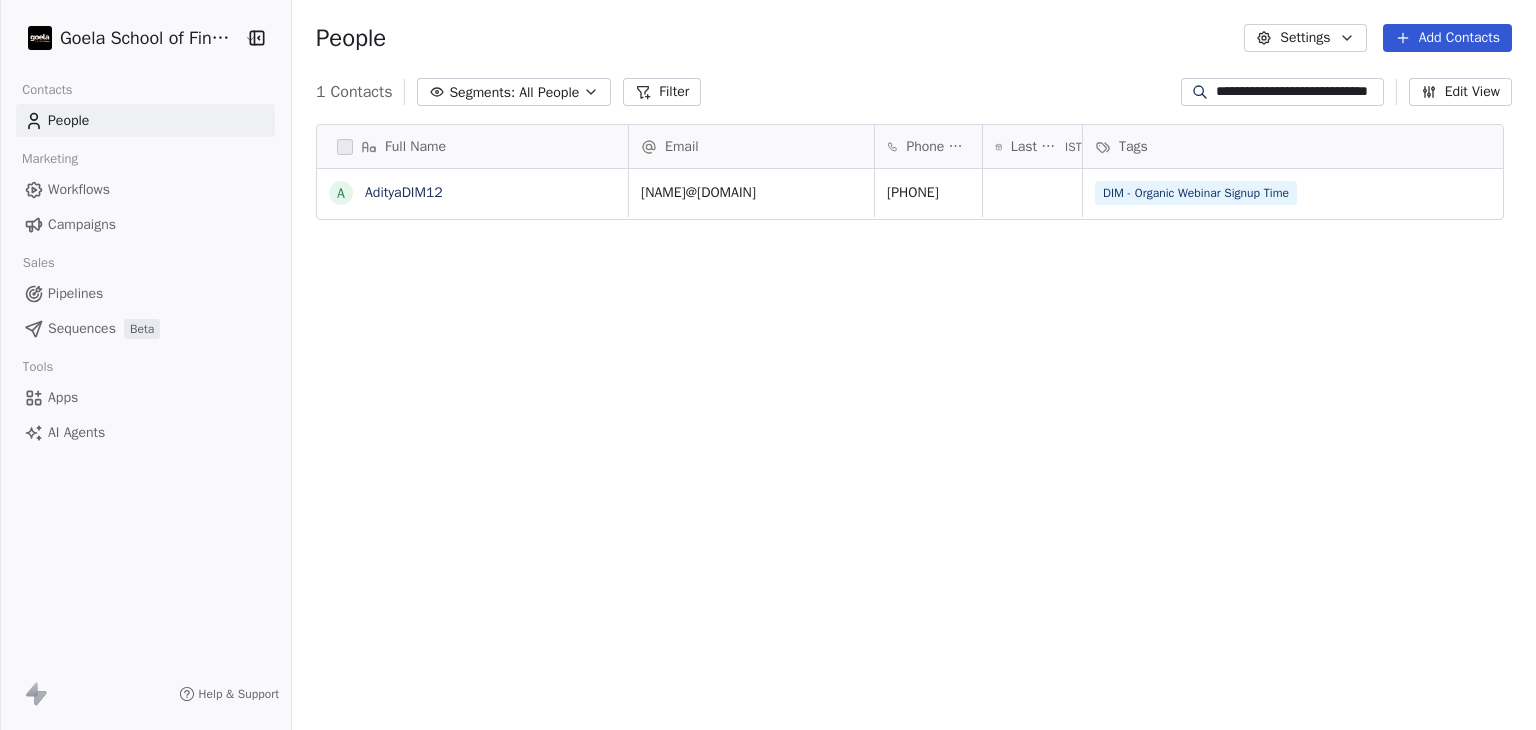 type on "**********" 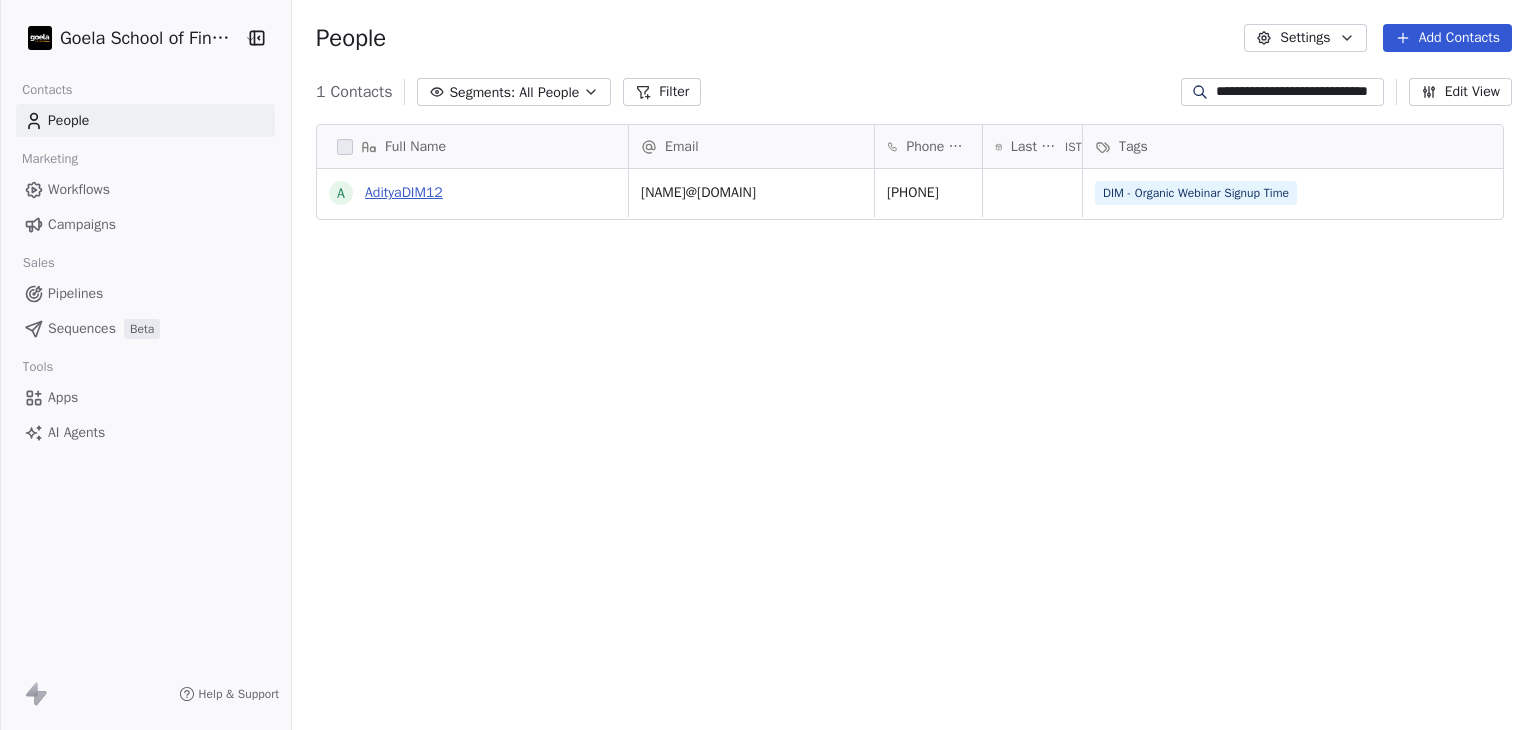 click on "AdityaDIM12" at bounding box center [404, 192] 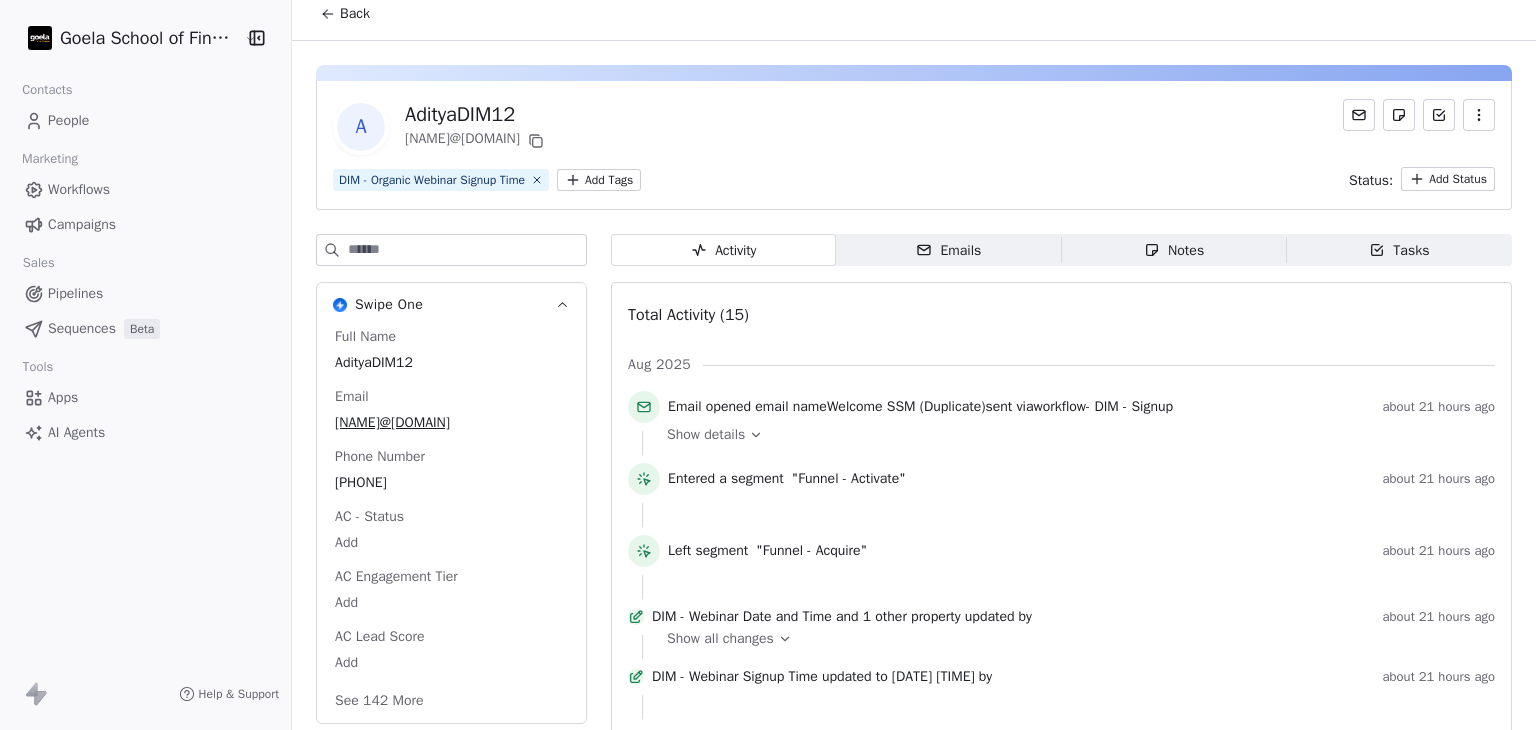 scroll, scrollTop: 0, scrollLeft: 0, axis: both 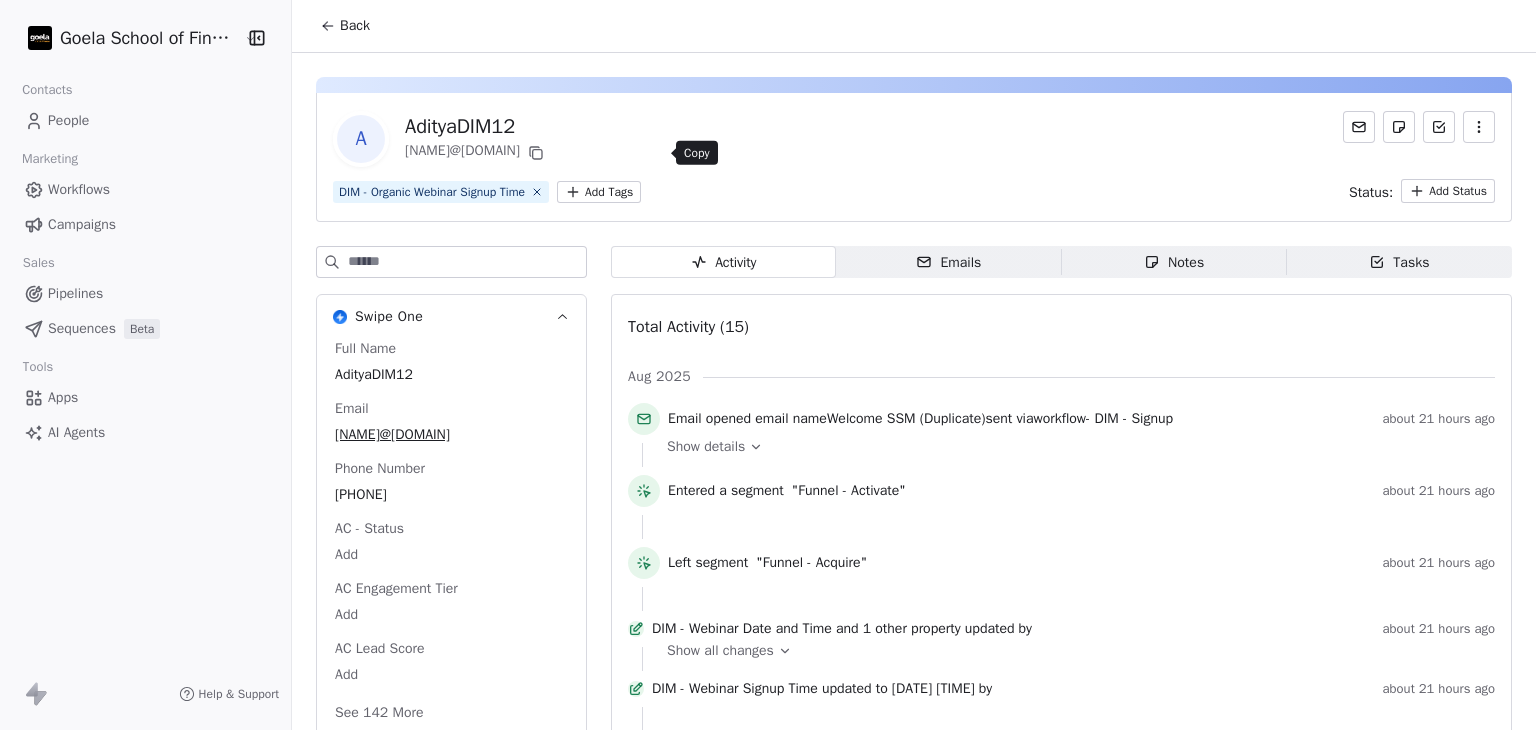 click 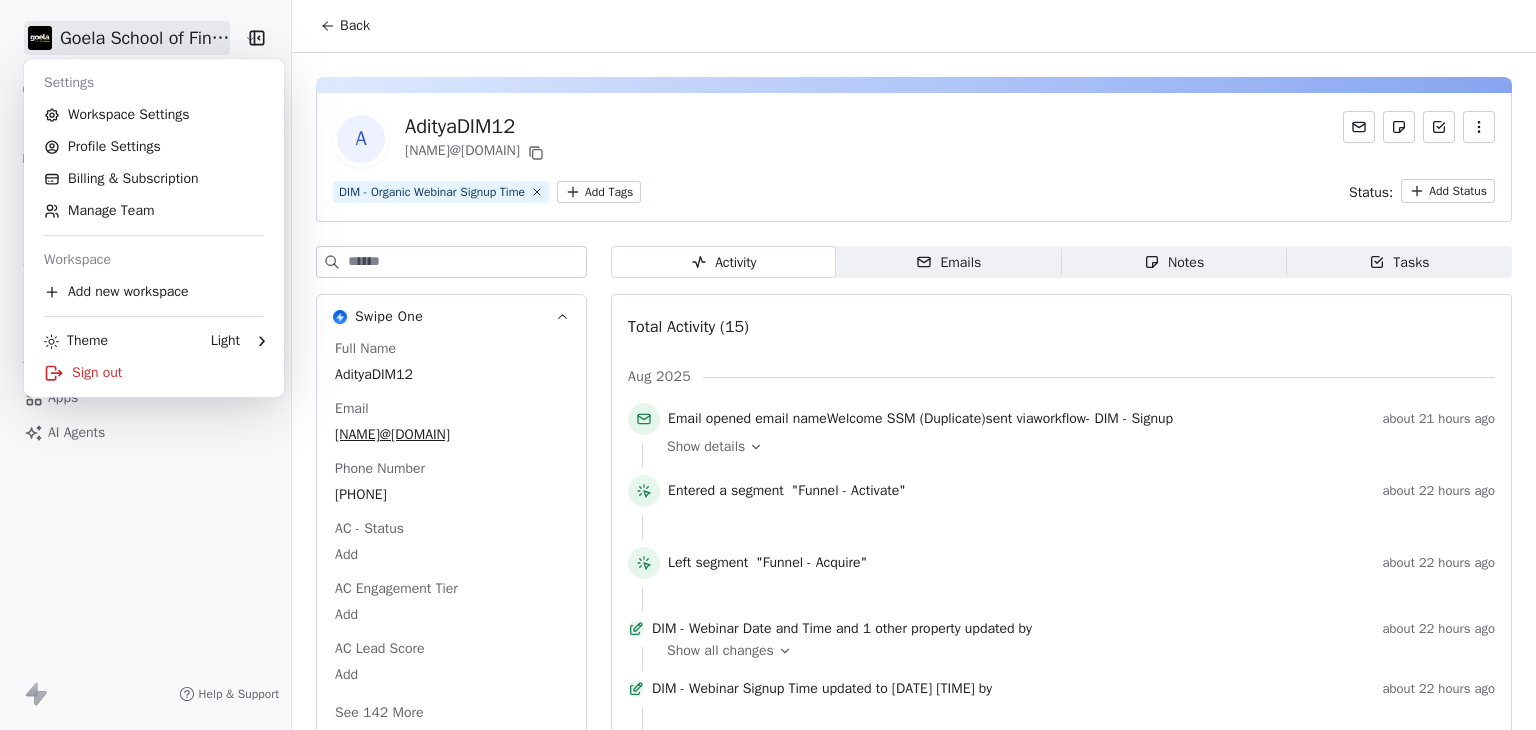 click on "Goela School of Finance LLP Contacts People Marketing Workflows Campaigns Sales Pipelines Sequences Beta Tools Apps AI Agents Help & Support Back A [FIRST][LAST] [NAME]@[DOMAIN] DIM - Organic Webinar Signup Time Add Tags Status: Add Status Swipe One Full Name [FIRST][LAST] Email [NAME]@[DOMAIN] Phone Number [PHONE] AC - Status Add AC Engagement Tier Add AC Lead Score Add See 142 More Activity Activity Emails Emails Notes Notes Tasks Tasks Total Activity (15) Aug 2025 Email opened email name Welcome SSM (Duplicate) sent via workflow - DIM - Signup about 21 hours ago Show details Entered a segment "Funnel - Activate" about 22 hours ago Left segment "Funnel - Acquire" about 22 hours ago DIM - Webinar Date and Time and 1 other property updated by about 22 hours ago Show all changes DIM - Webinar Signup Time updated to [DATE] [TIME] by about 22 hours ago Email link clicked link https://goelasf.in/freesmt/ email name sent via -" at bounding box center [768, 365] 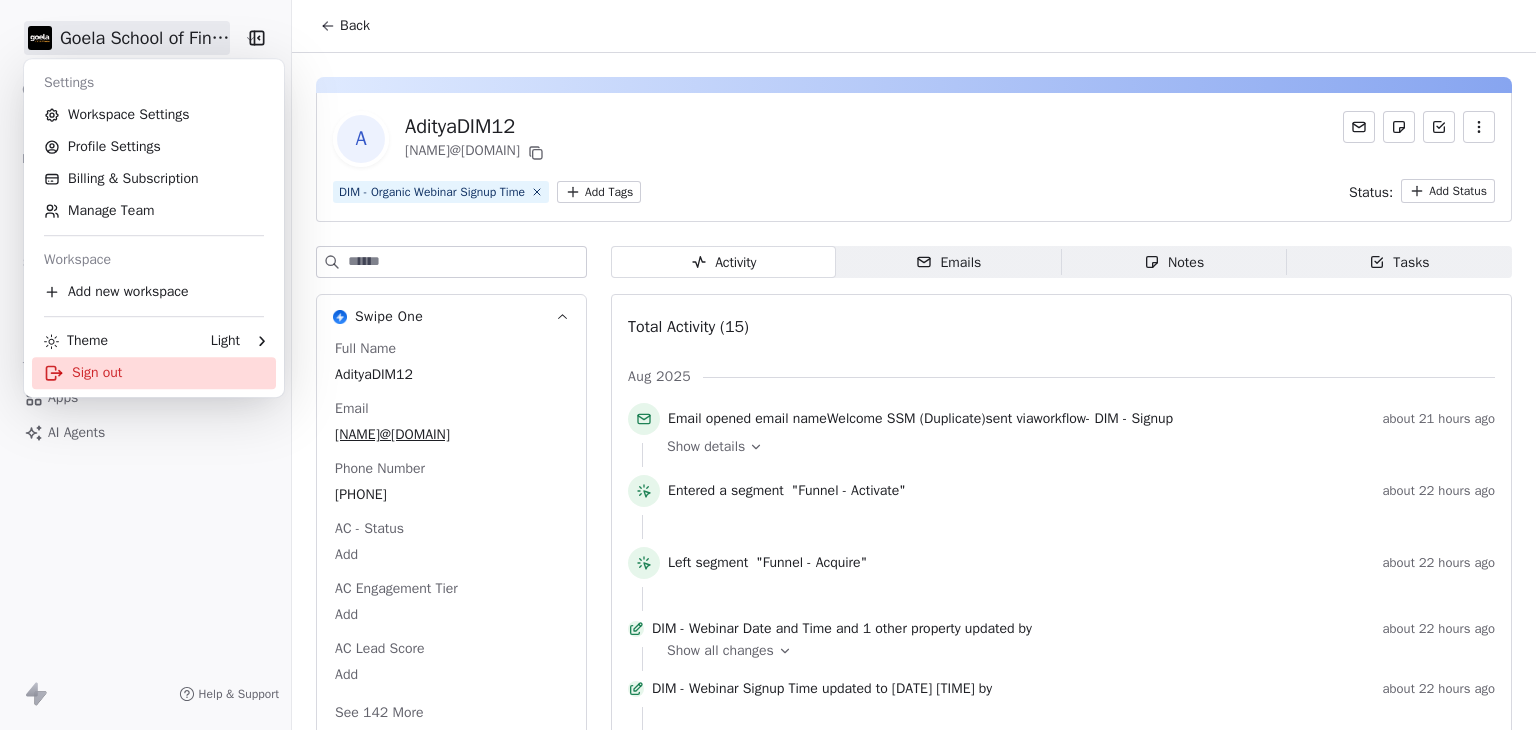 click on "Sign out" at bounding box center [154, 373] 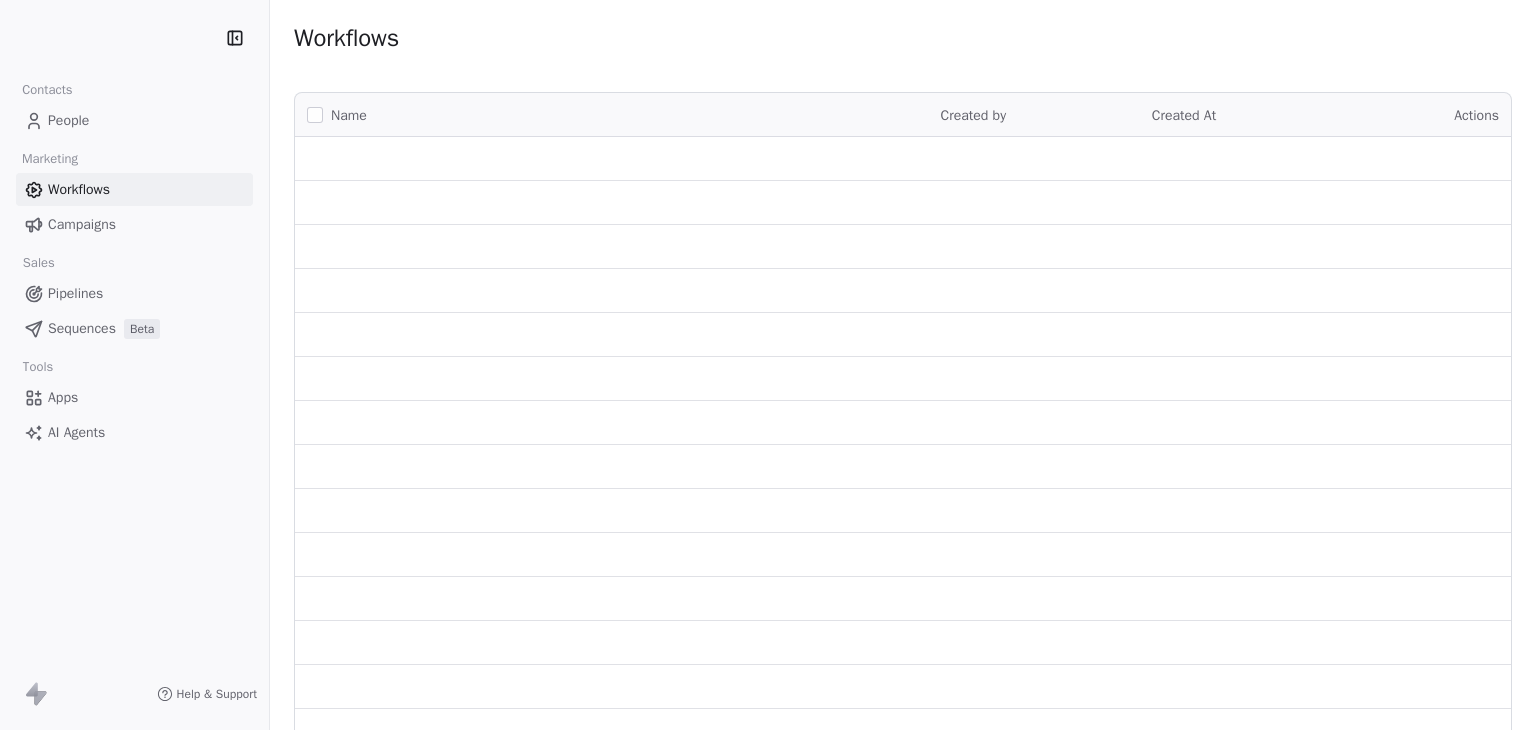 scroll, scrollTop: 0, scrollLeft: 0, axis: both 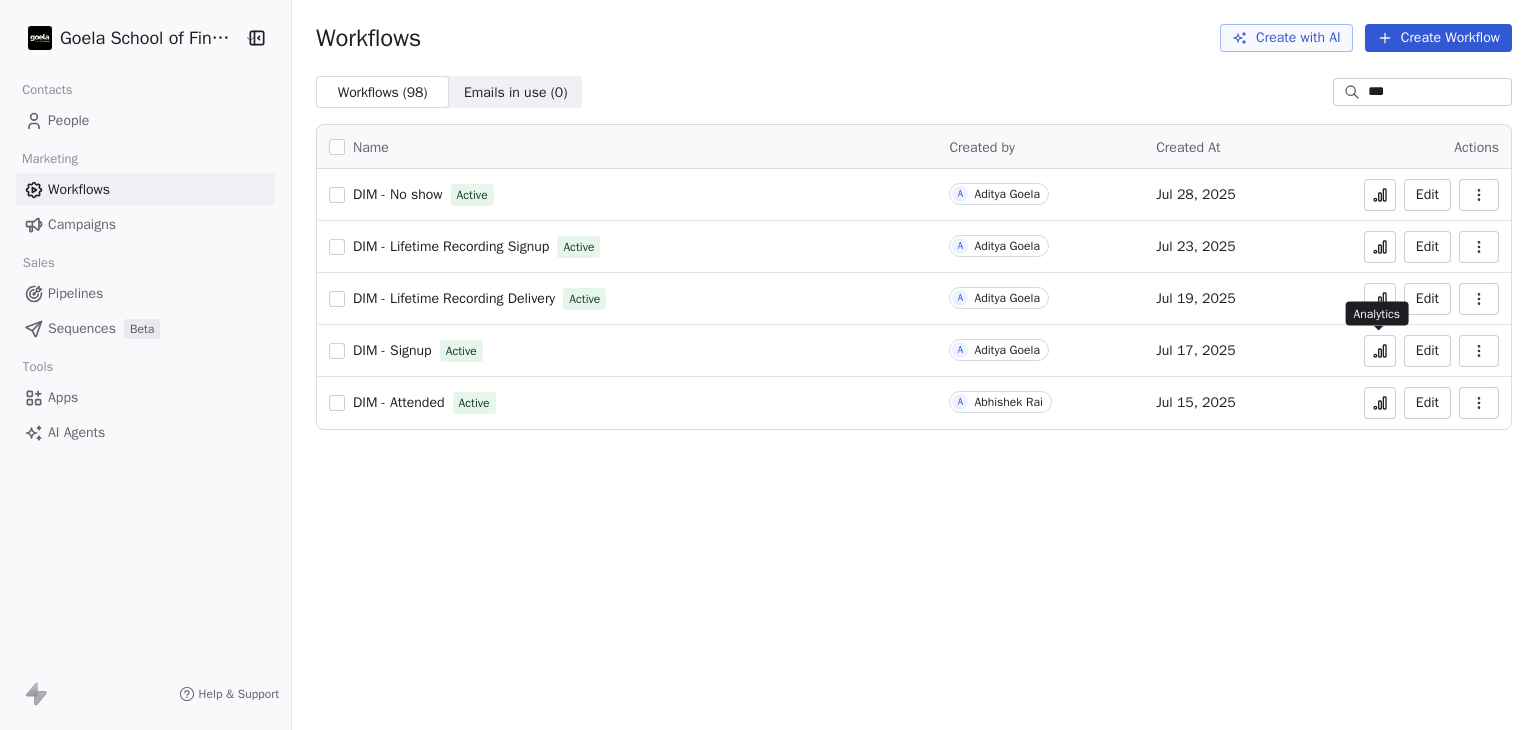 click 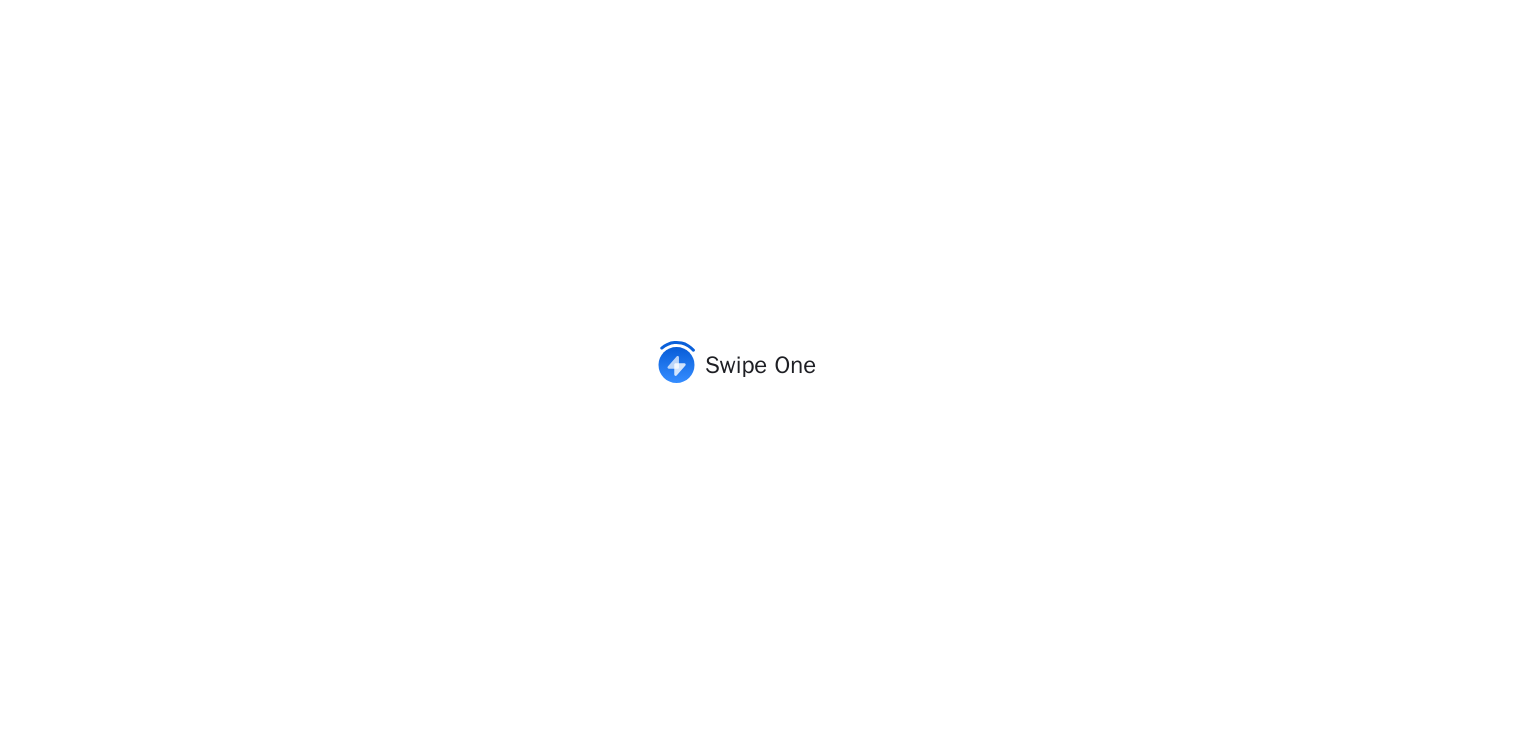scroll, scrollTop: 0, scrollLeft: 0, axis: both 